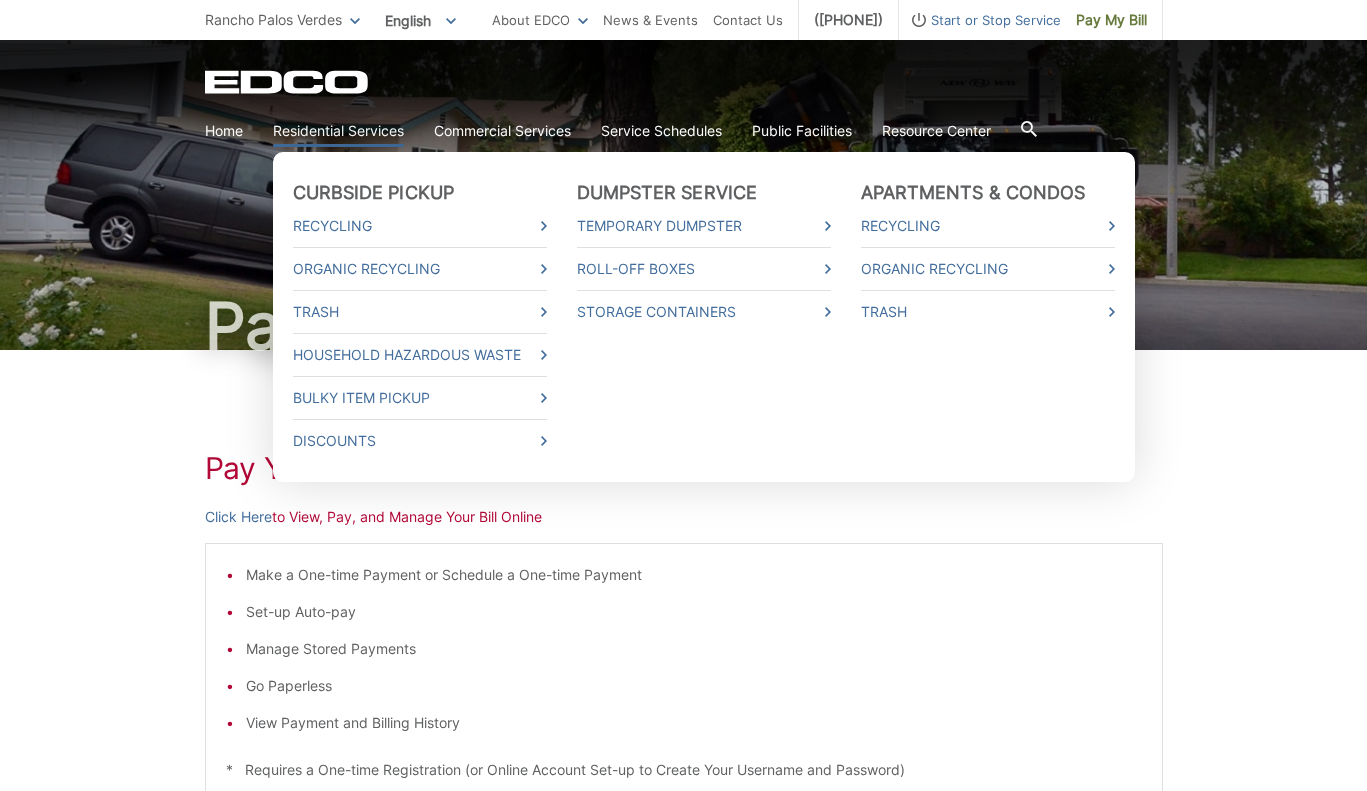 scroll, scrollTop: 190, scrollLeft: 0, axis: vertical 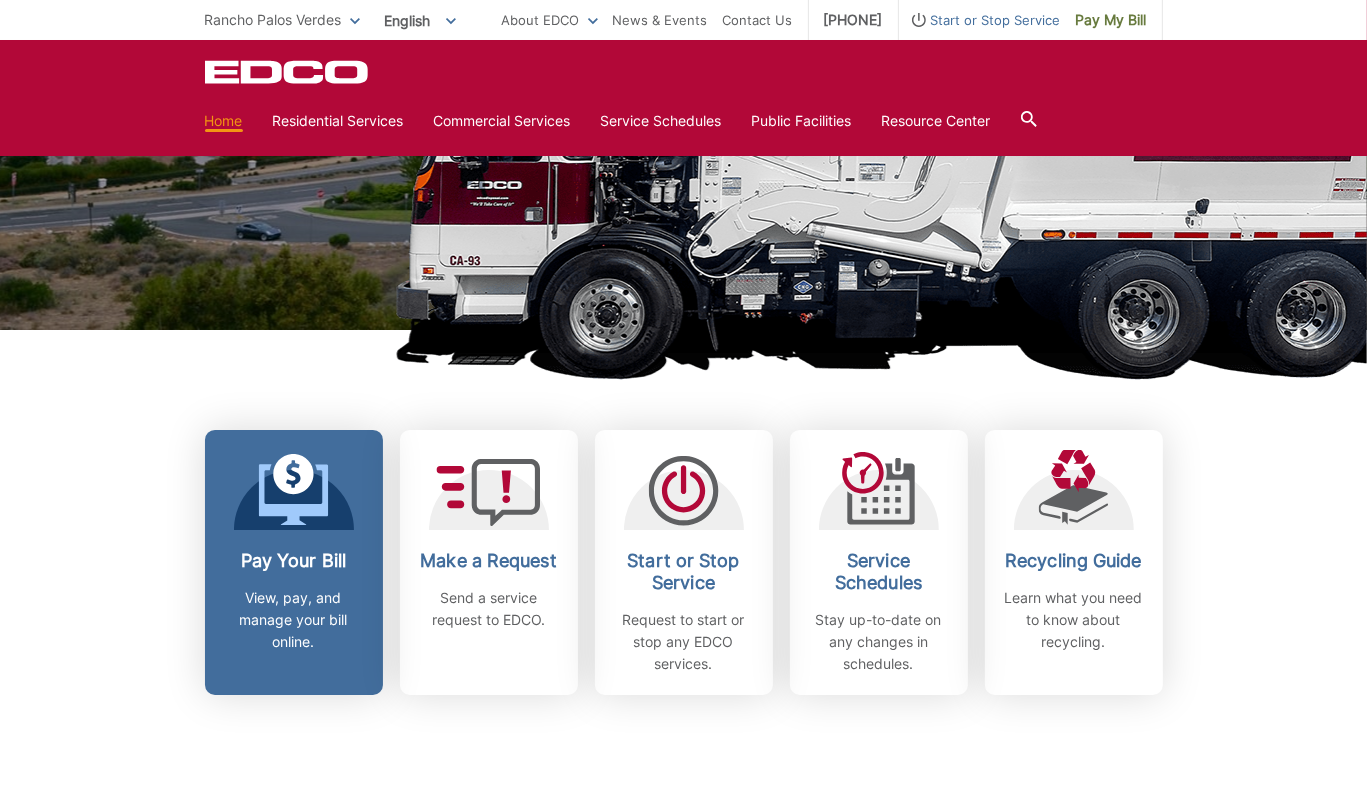 click on "Pay Your Bill" at bounding box center (294, 561) 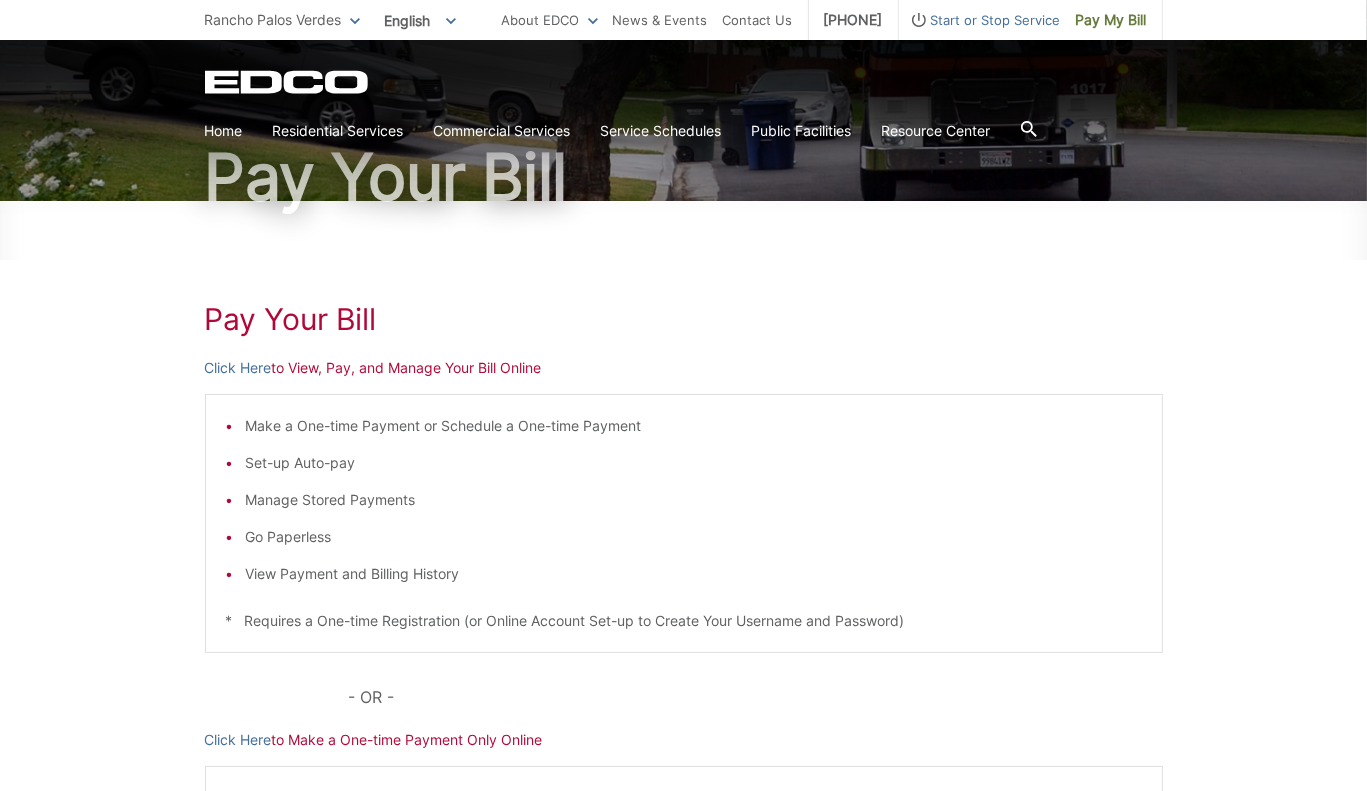 scroll, scrollTop: 167, scrollLeft: 0, axis: vertical 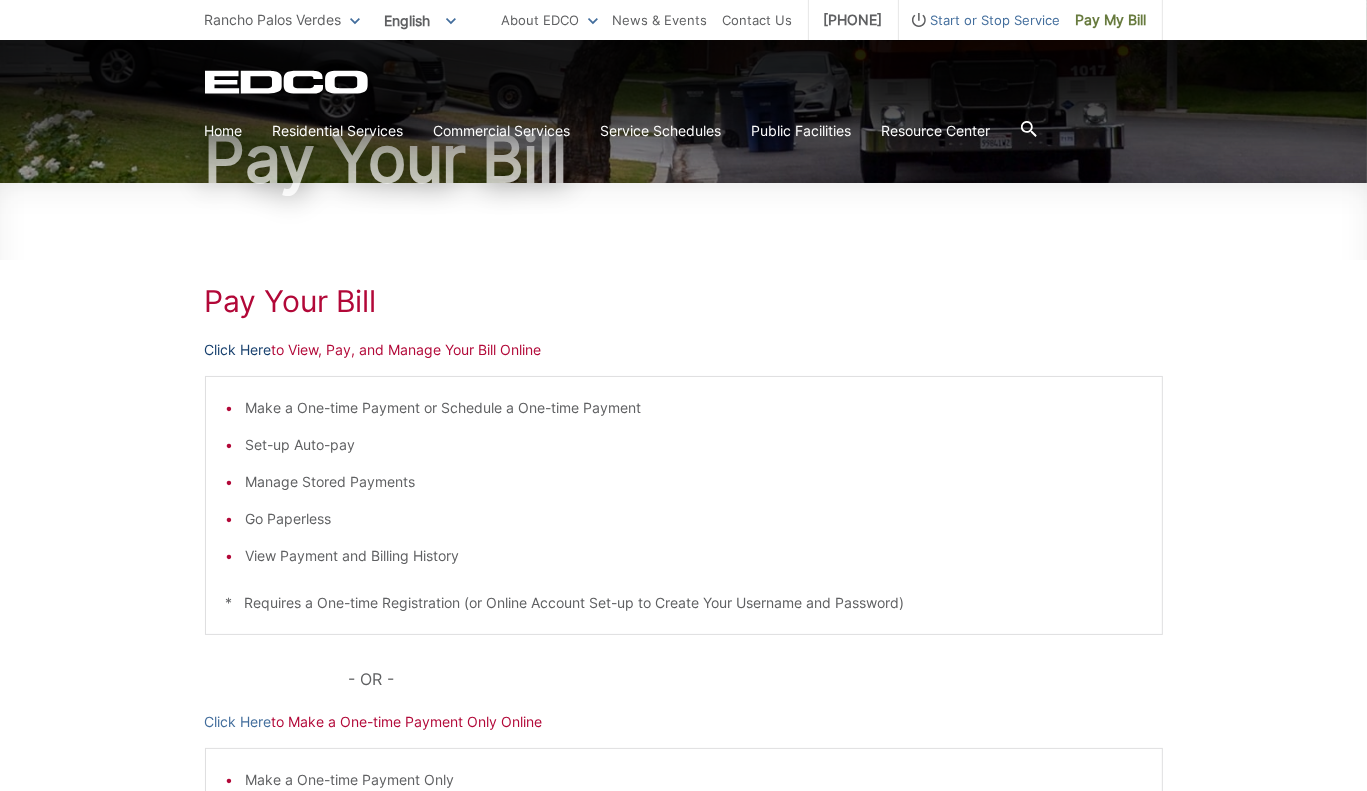 click on "Click Here" at bounding box center (238, 350) 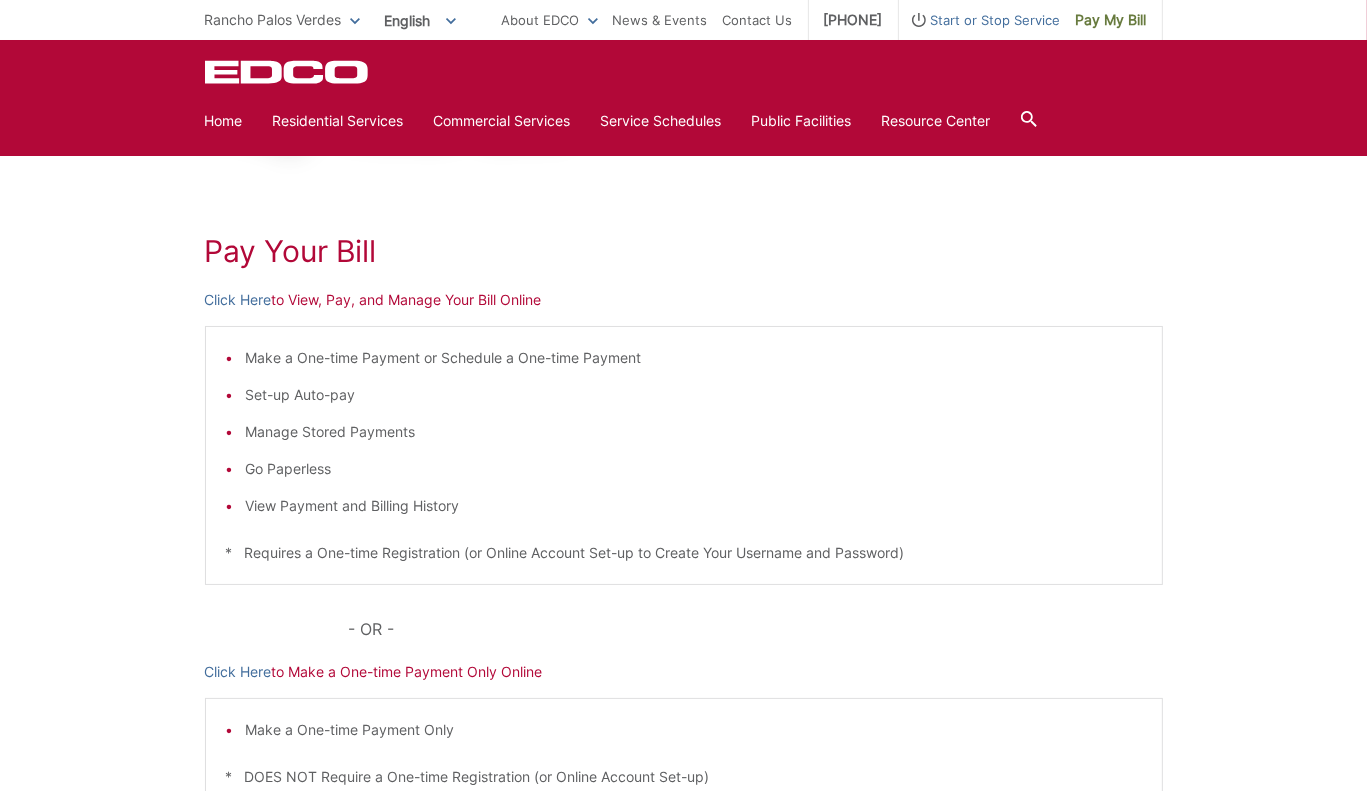 scroll, scrollTop: 128, scrollLeft: 0, axis: vertical 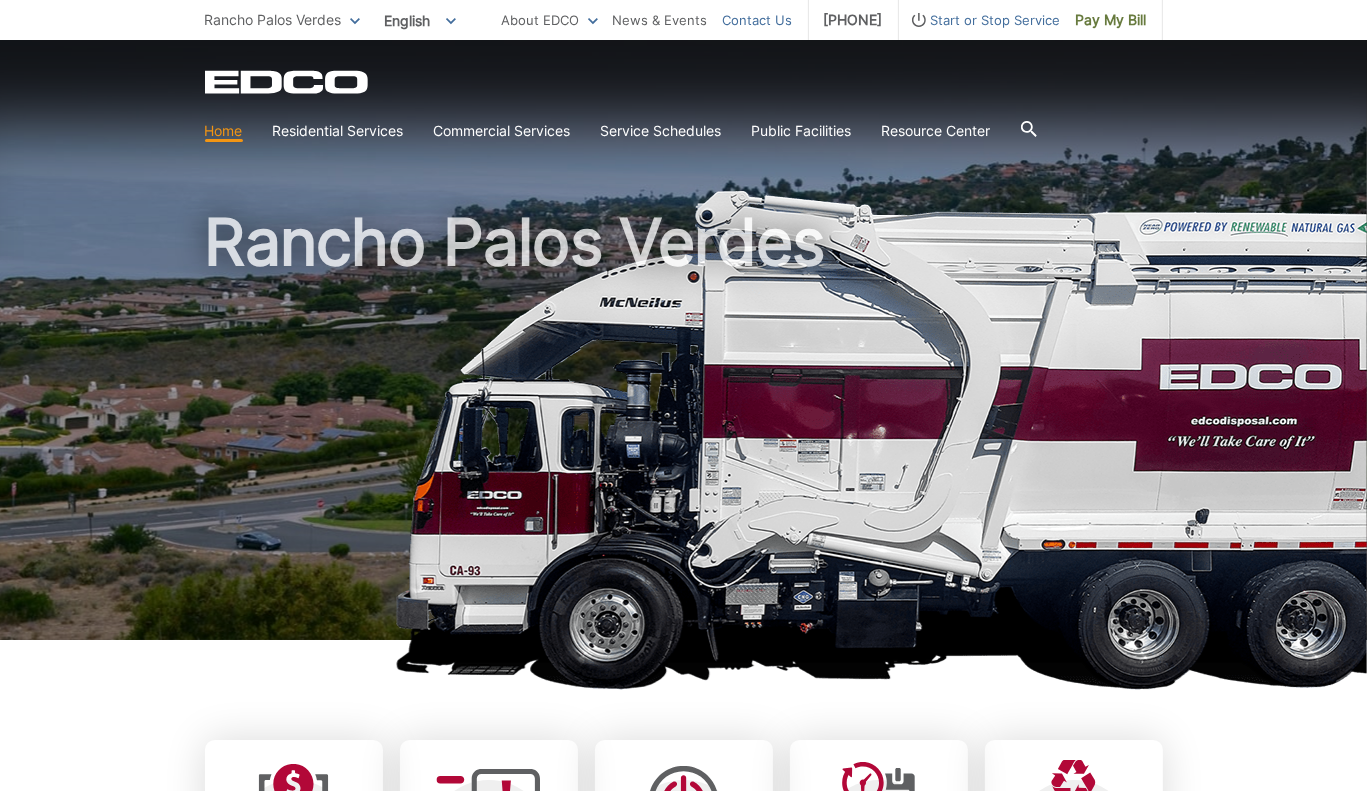 click on "Contact Us" at bounding box center [758, 20] 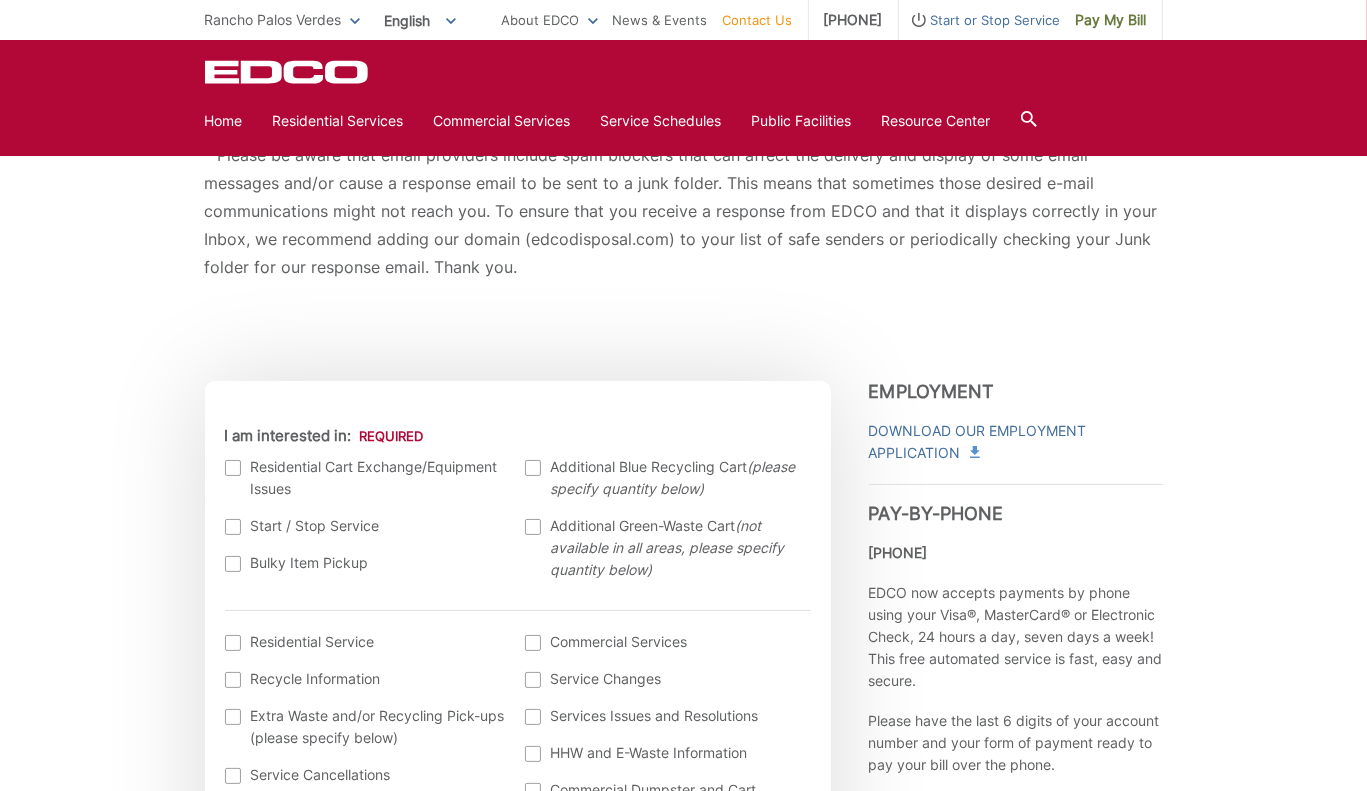 scroll, scrollTop: 0, scrollLeft: 0, axis: both 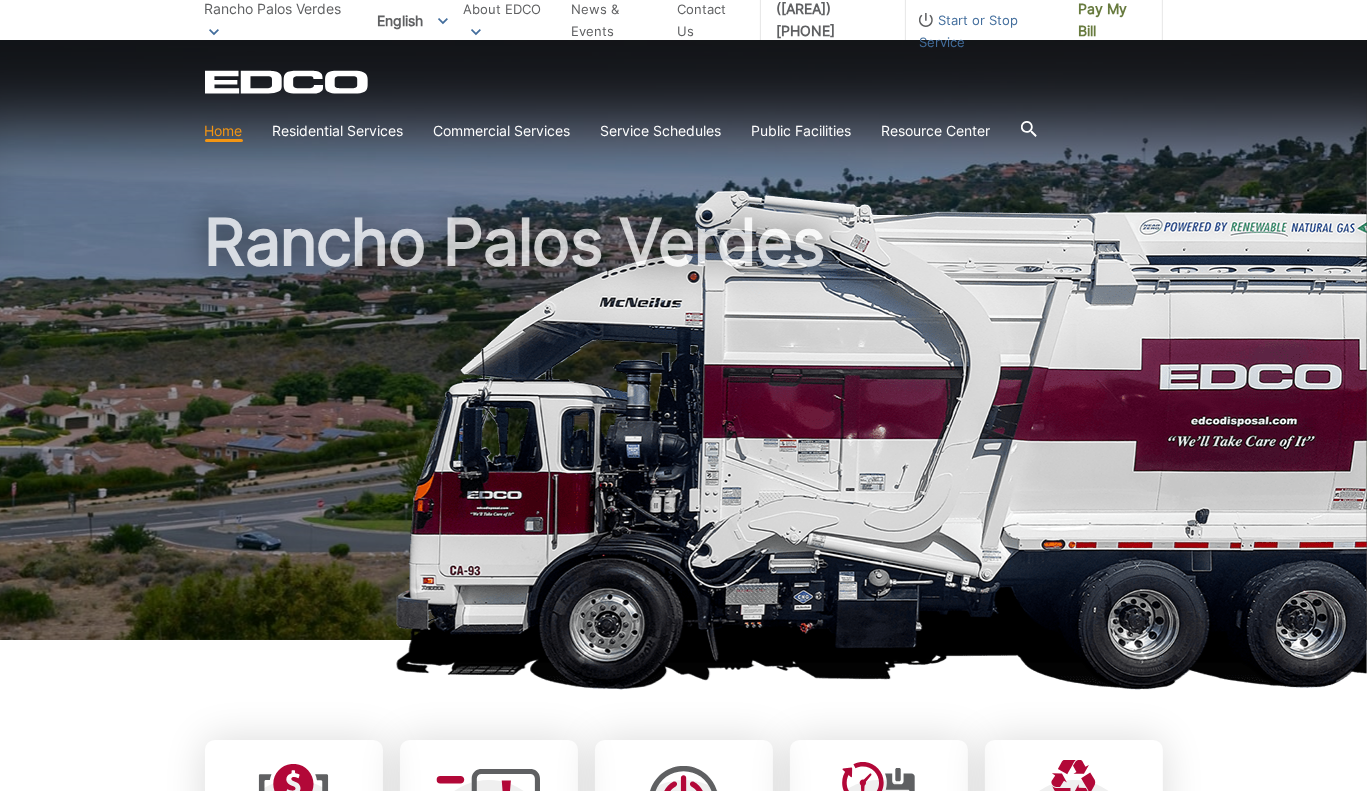 click on "Rancho Palos Verdes" at bounding box center [273, 8] 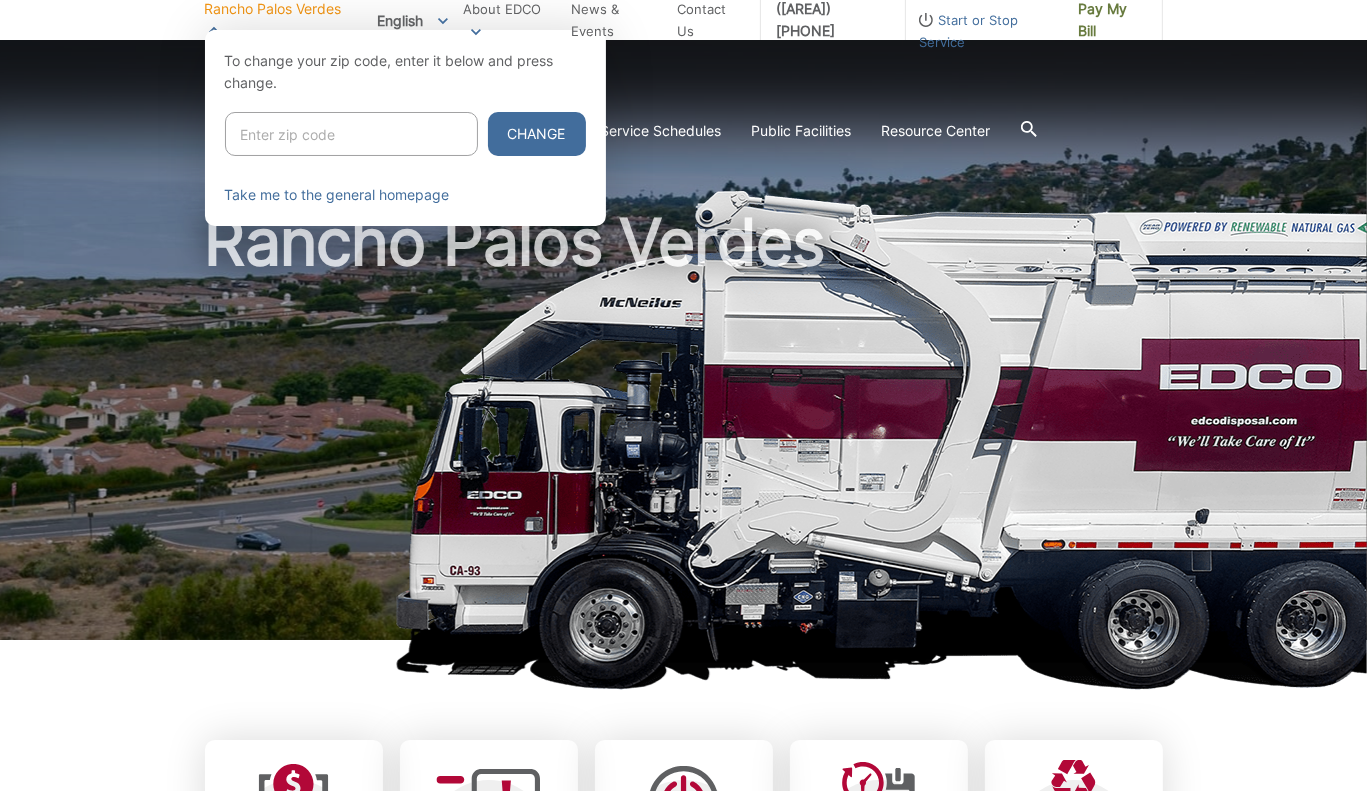click at bounding box center (683, 425) 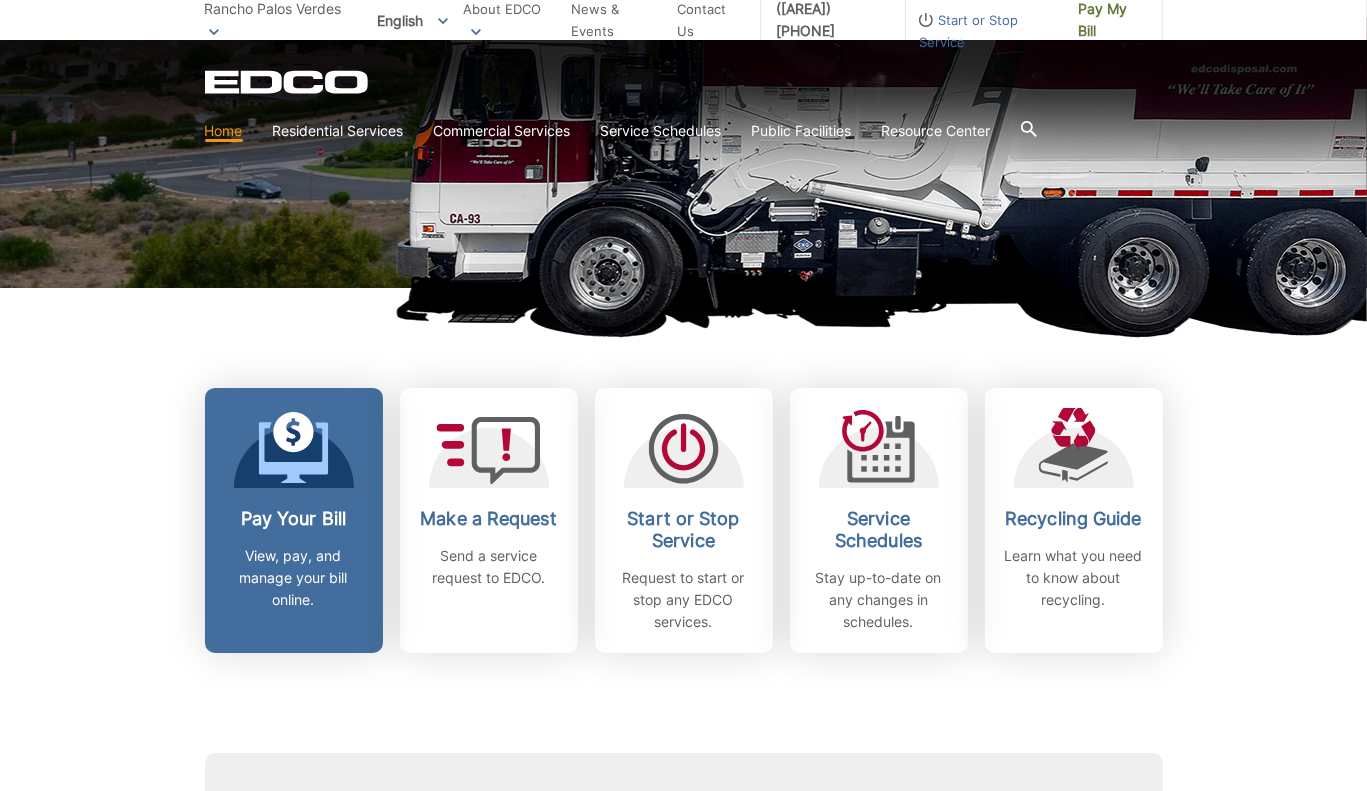 scroll, scrollTop: 383, scrollLeft: 0, axis: vertical 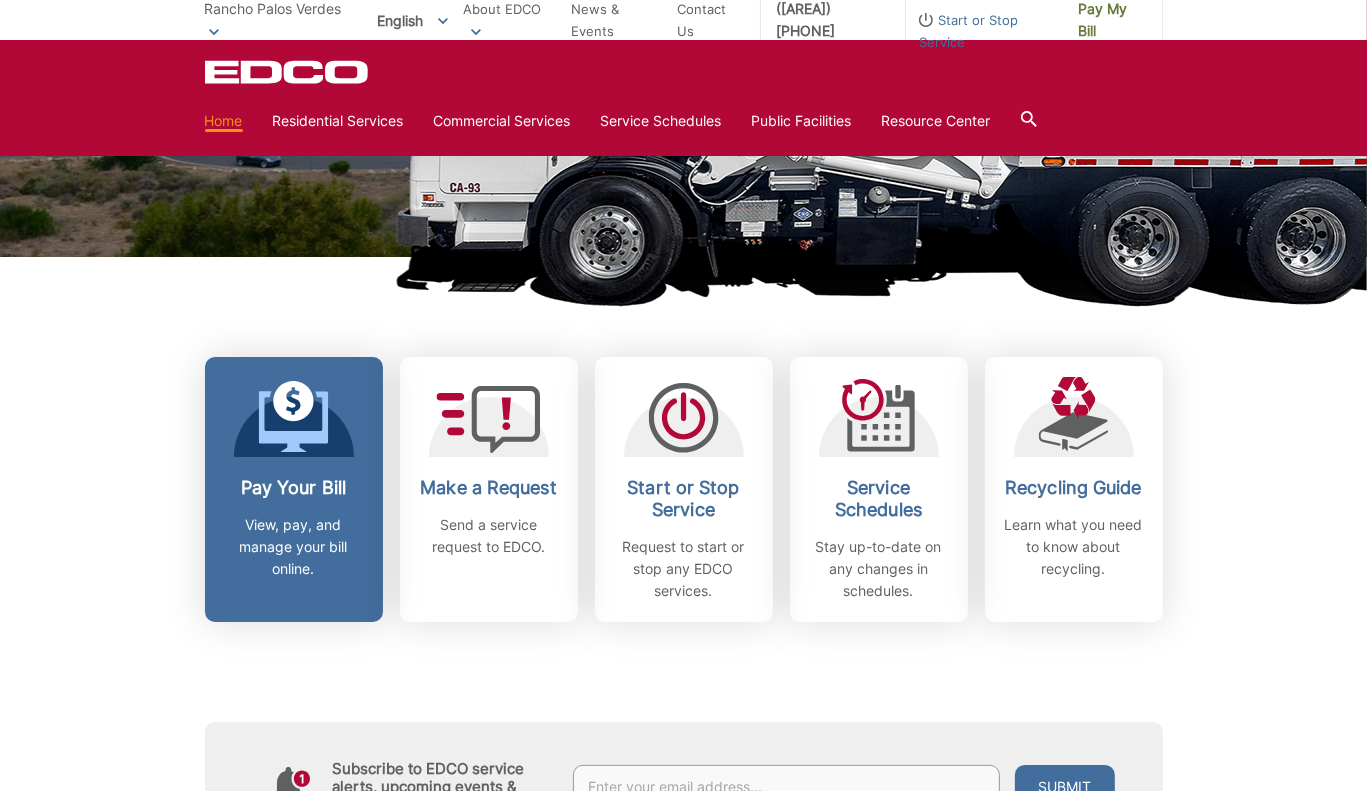 click on "View, pay, and manage your bill online." at bounding box center (294, 547) 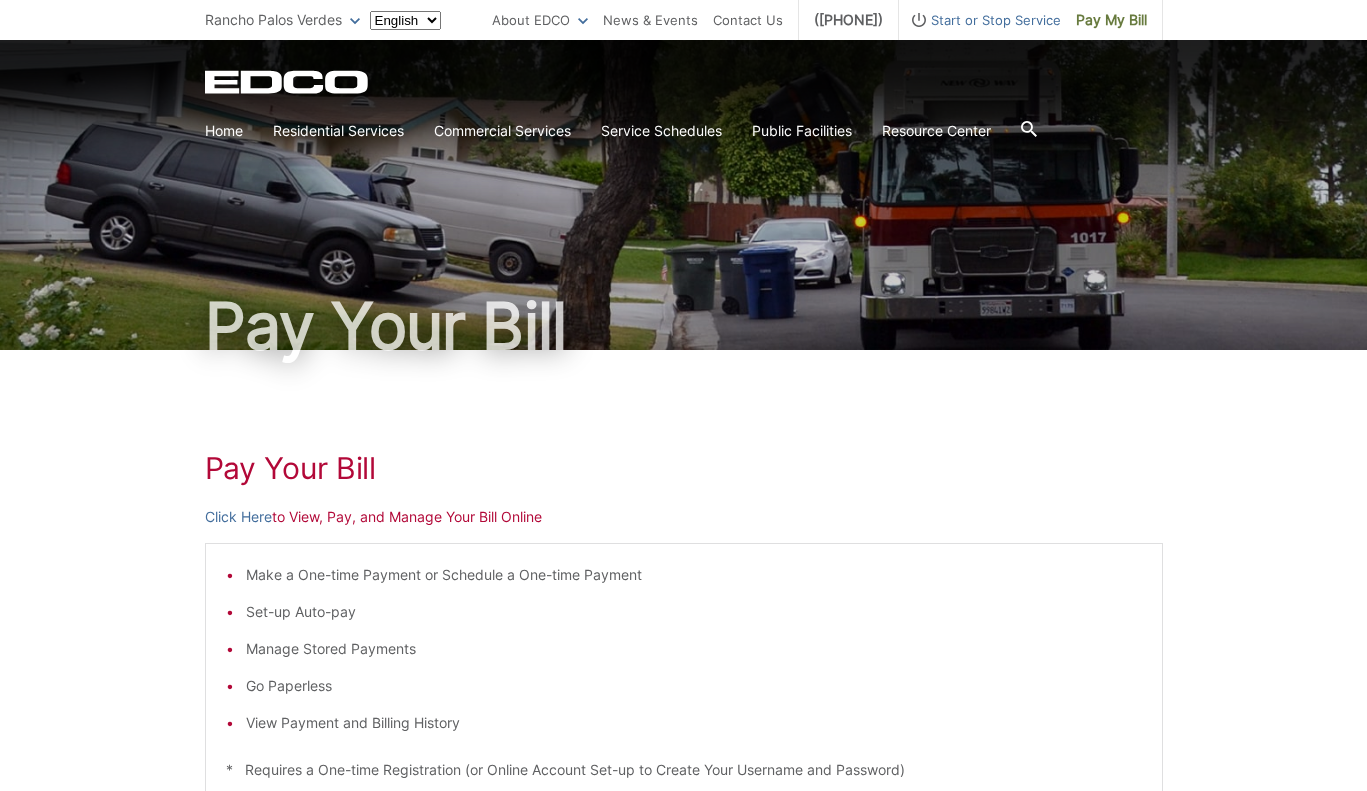 scroll, scrollTop: 0, scrollLeft: 0, axis: both 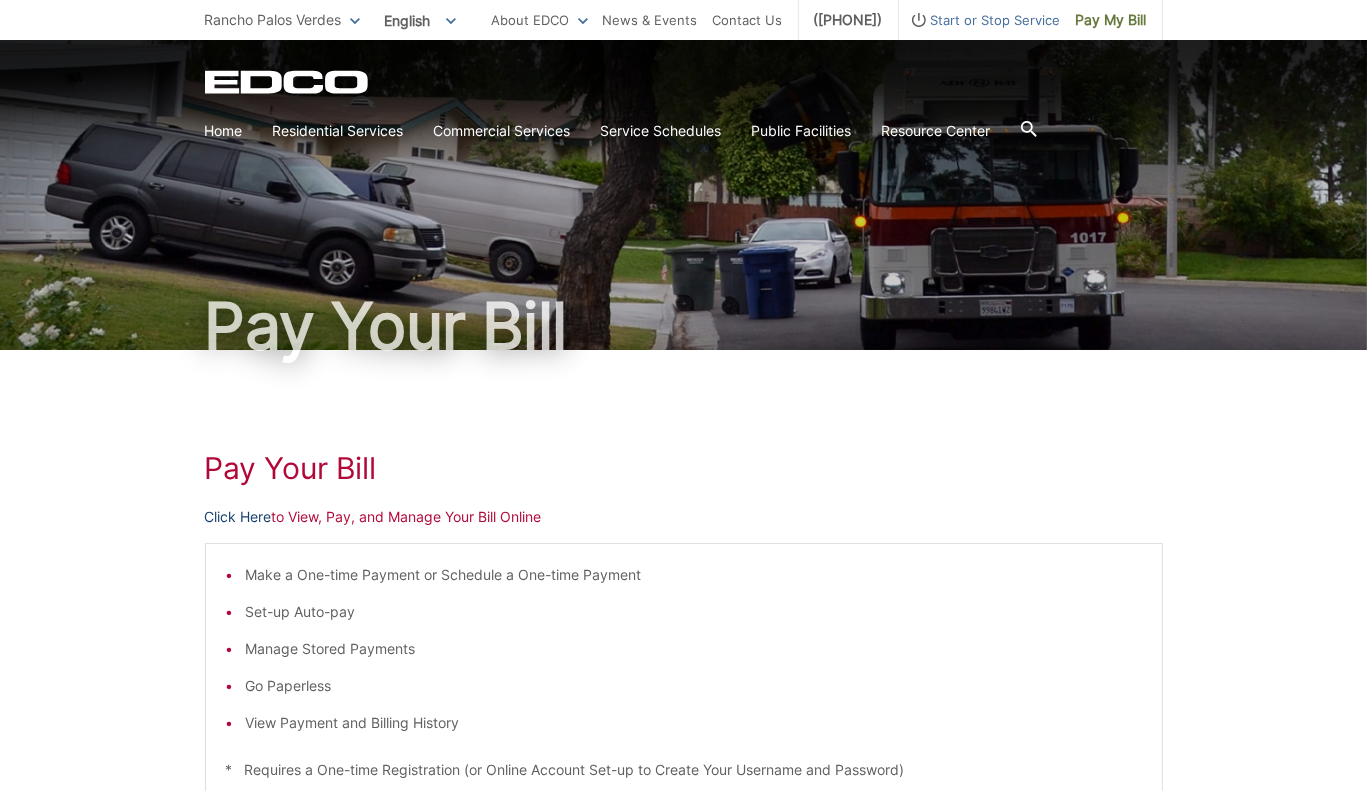 click on "Click Here" at bounding box center (238, 517) 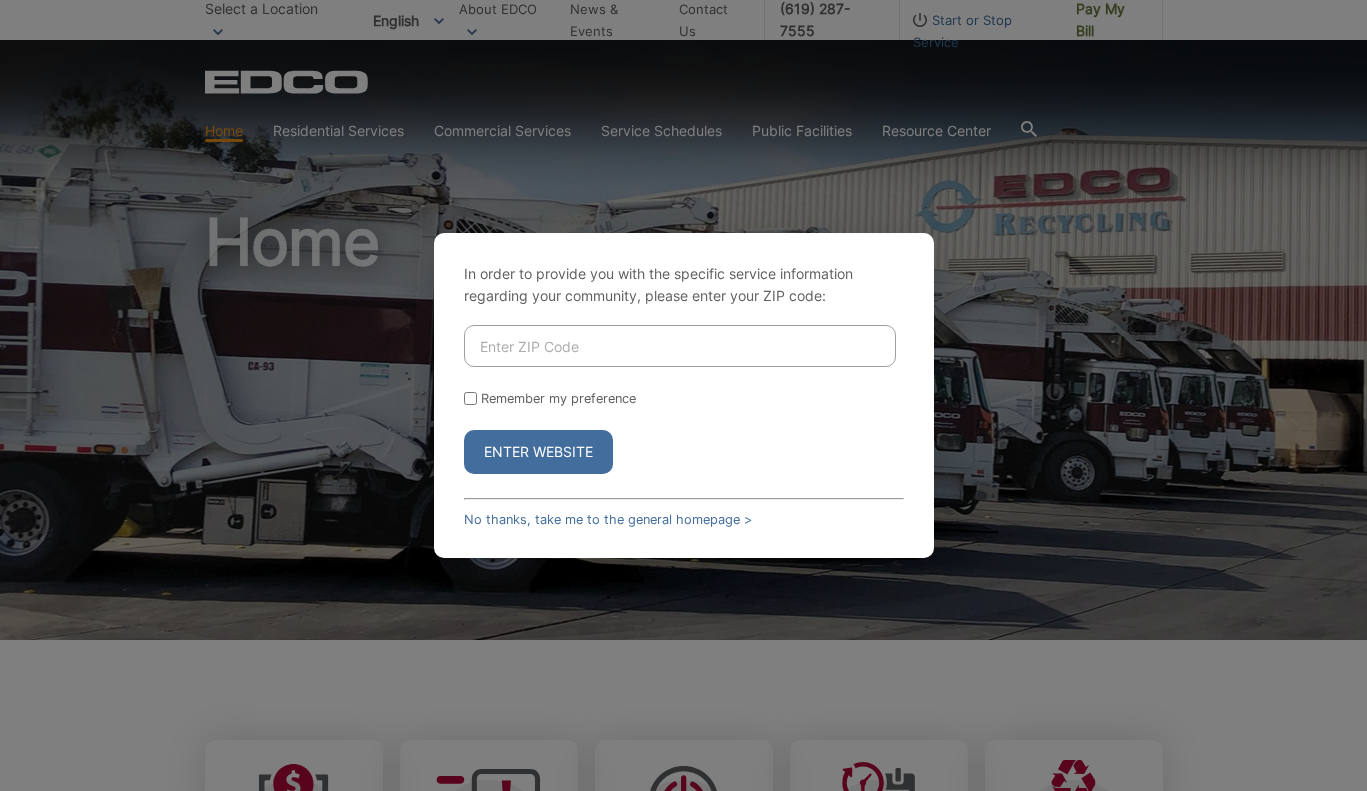 scroll, scrollTop: 0, scrollLeft: 0, axis: both 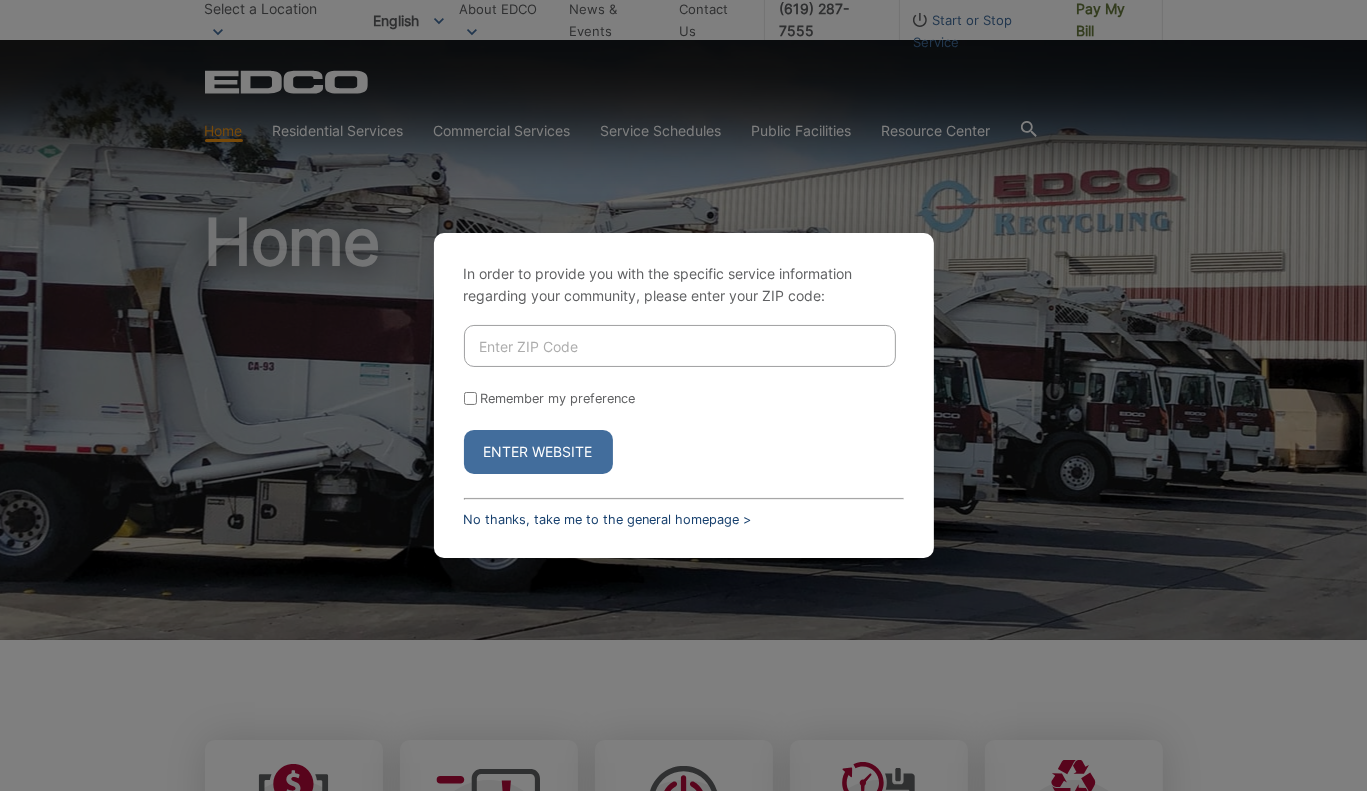 click on "No thanks, take me to the general homepage >" at bounding box center [608, 519] 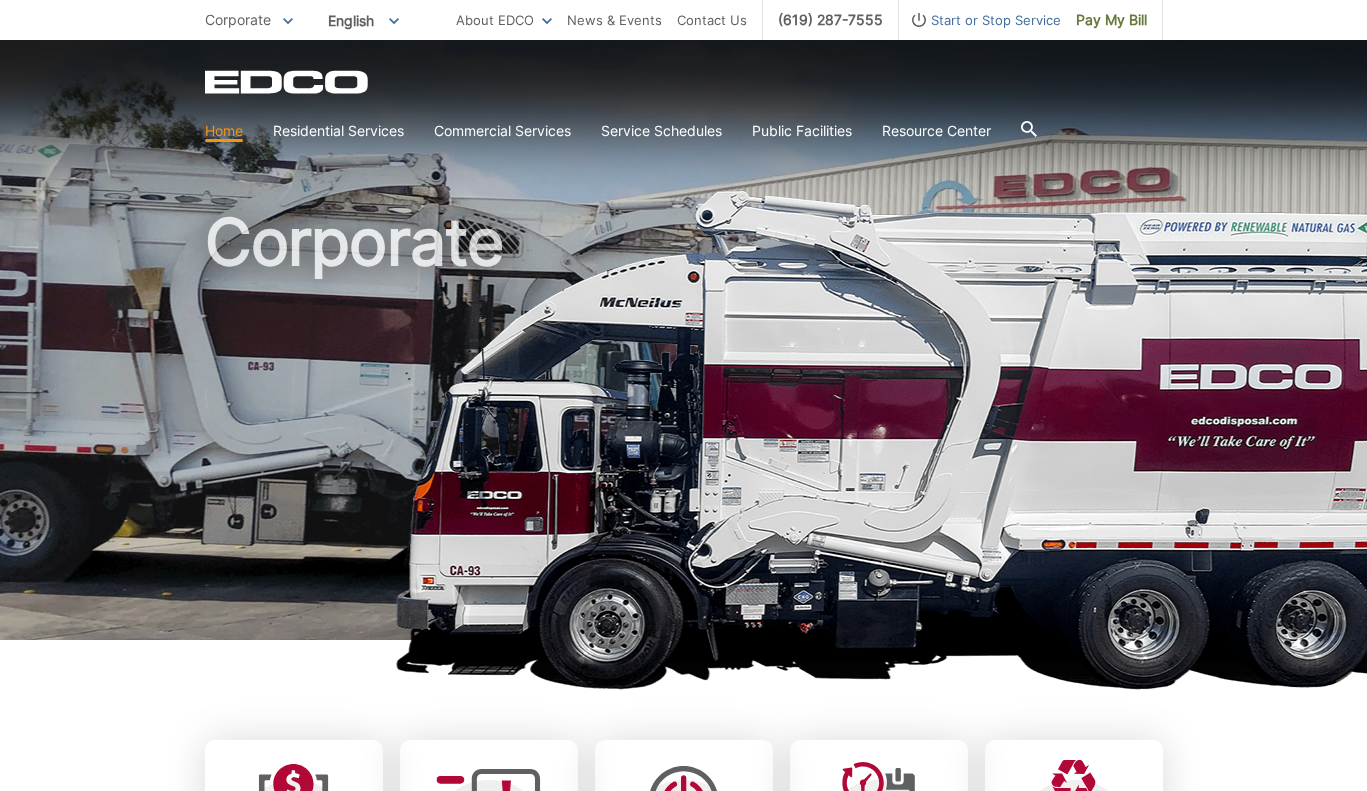 scroll, scrollTop: 0, scrollLeft: 0, axis: both 